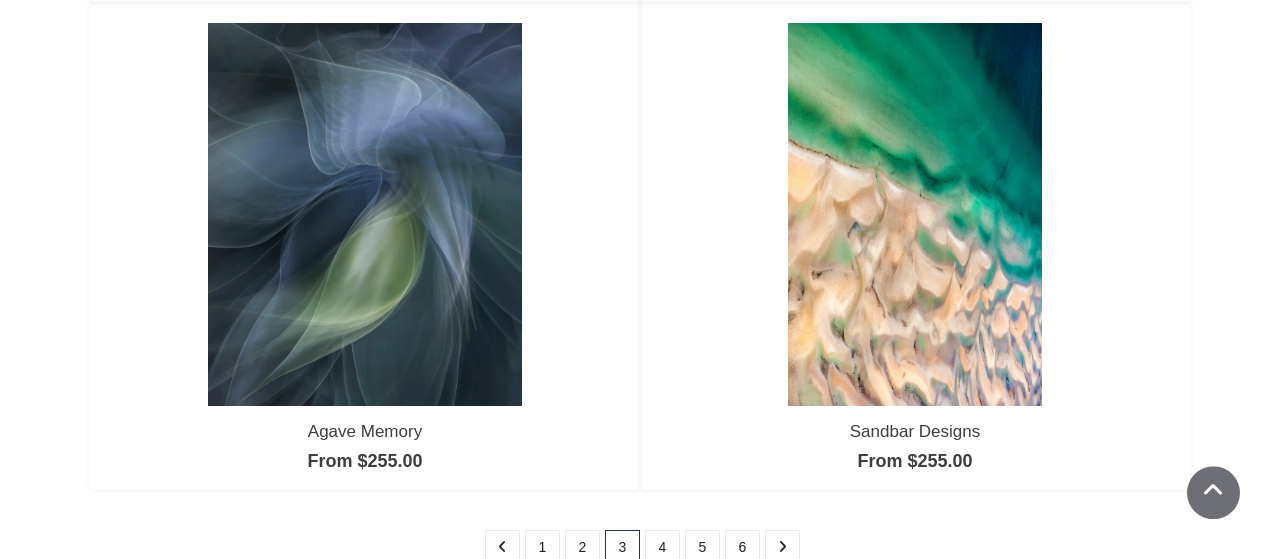 scroll, scrollTop: 1768, scrollLeft: 0, axis: vertical 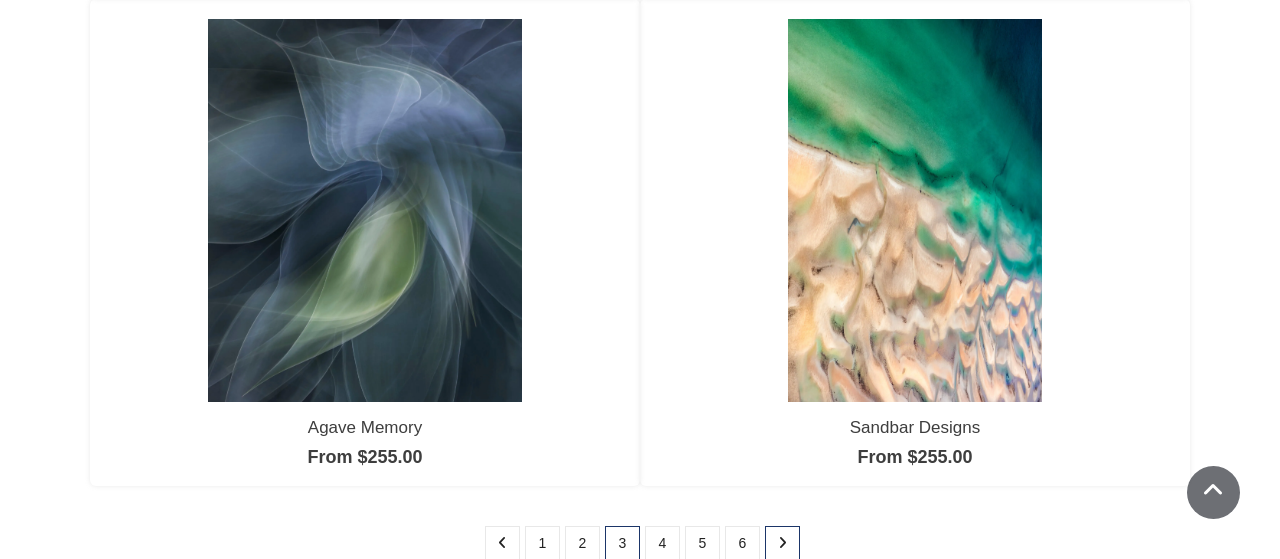 click at bounding box center [782, 543] 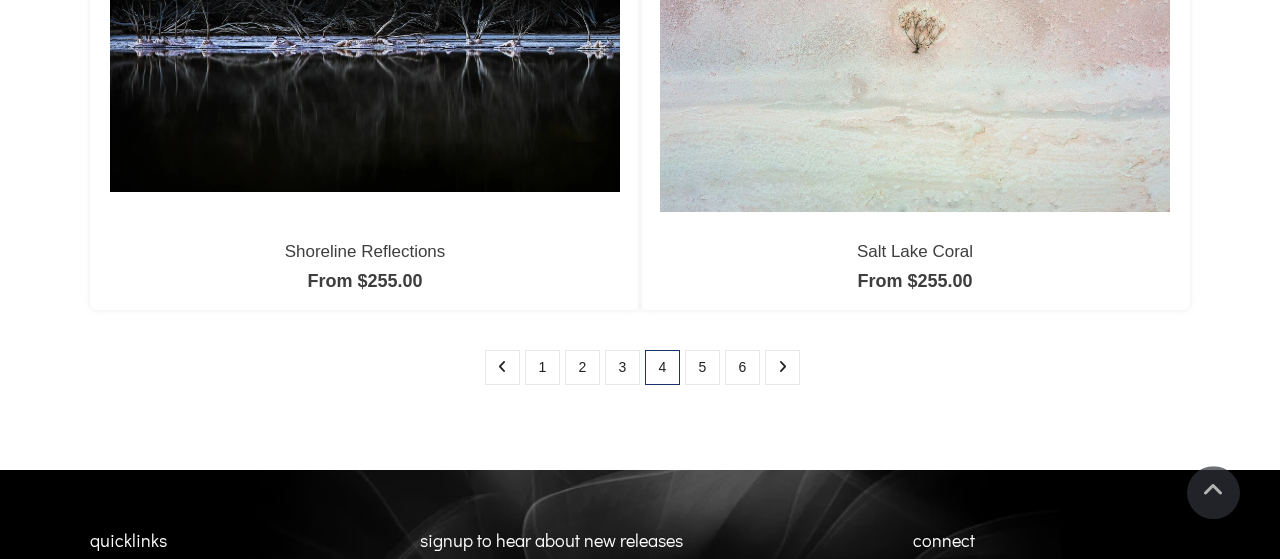 scroll, scrollTop: 1976, scrollLeft: 0, axis: vertical 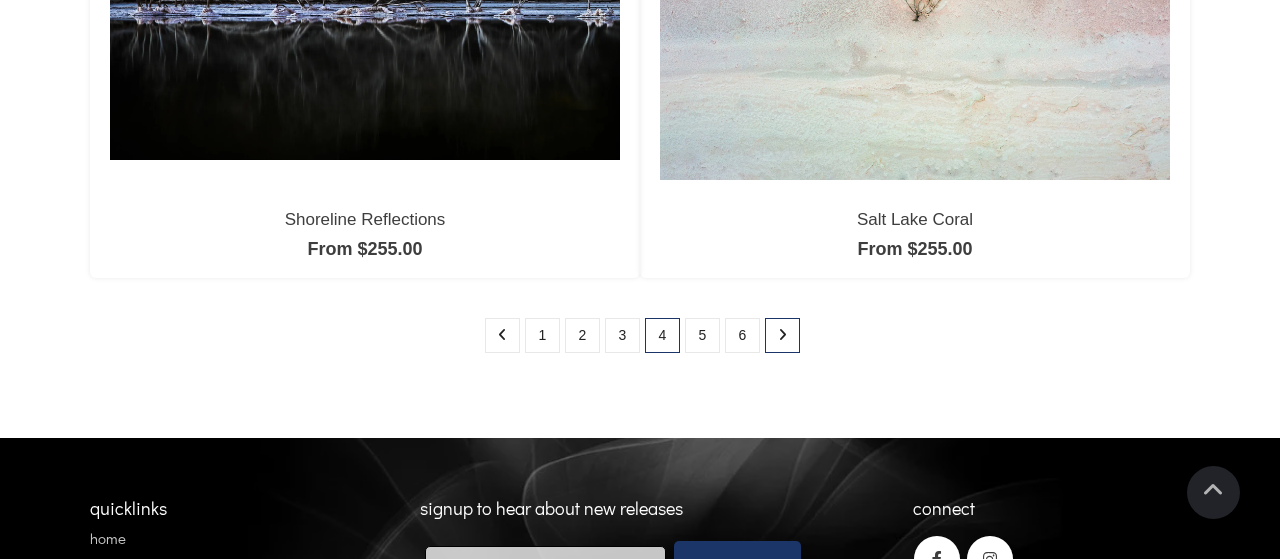 click at bounding box center [782, 335] 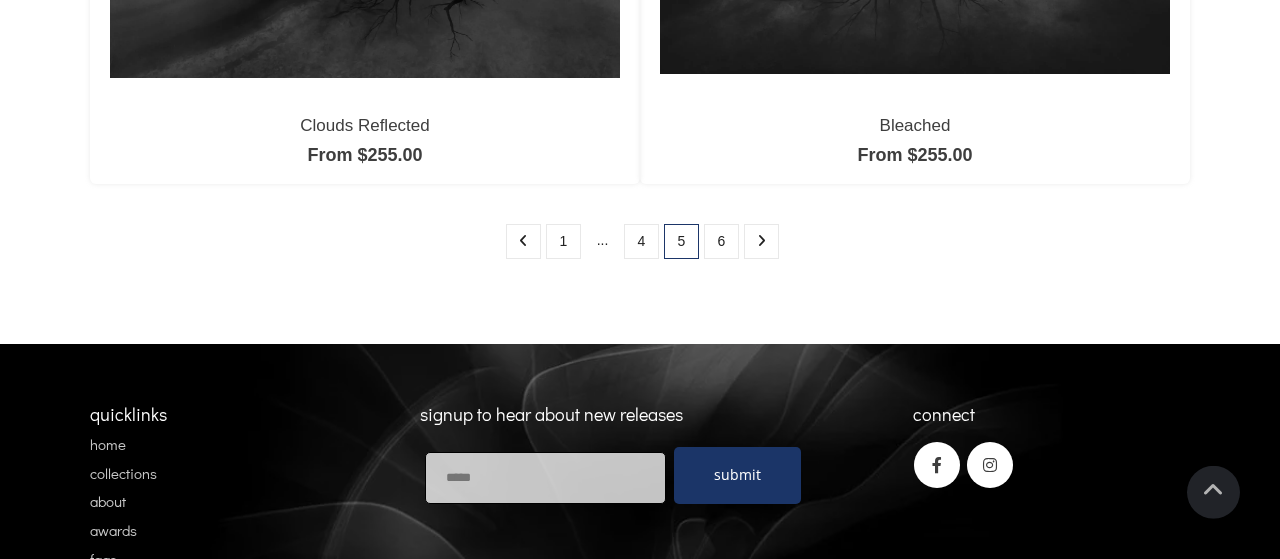 scroll, scrollTop: 2080, scrollLeft: 0, axis: vertical 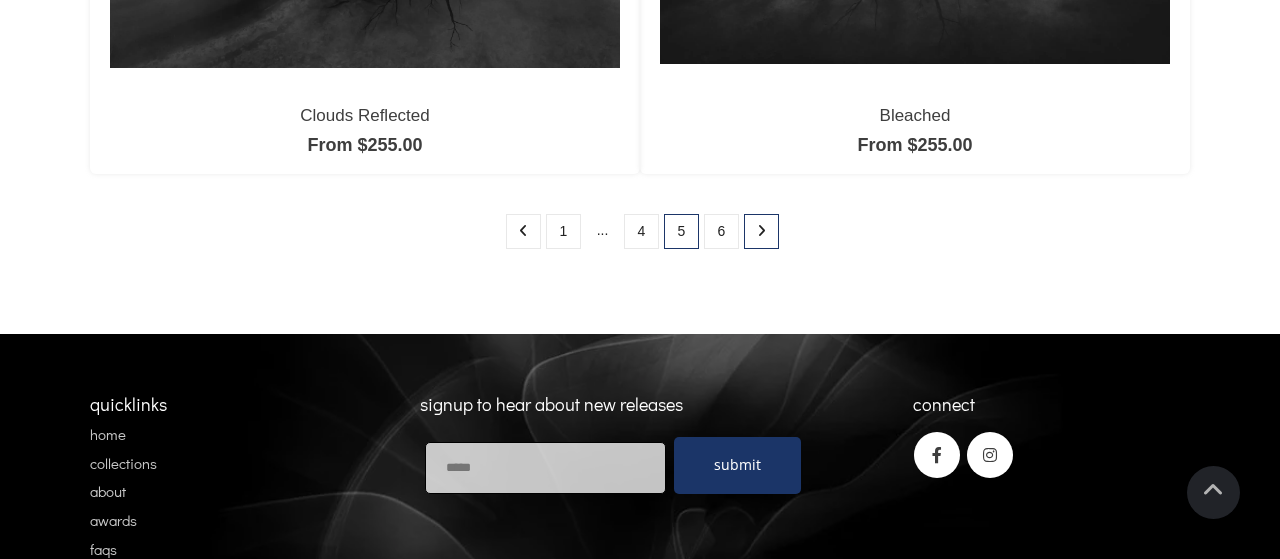 click at bounding box center [761, 231] 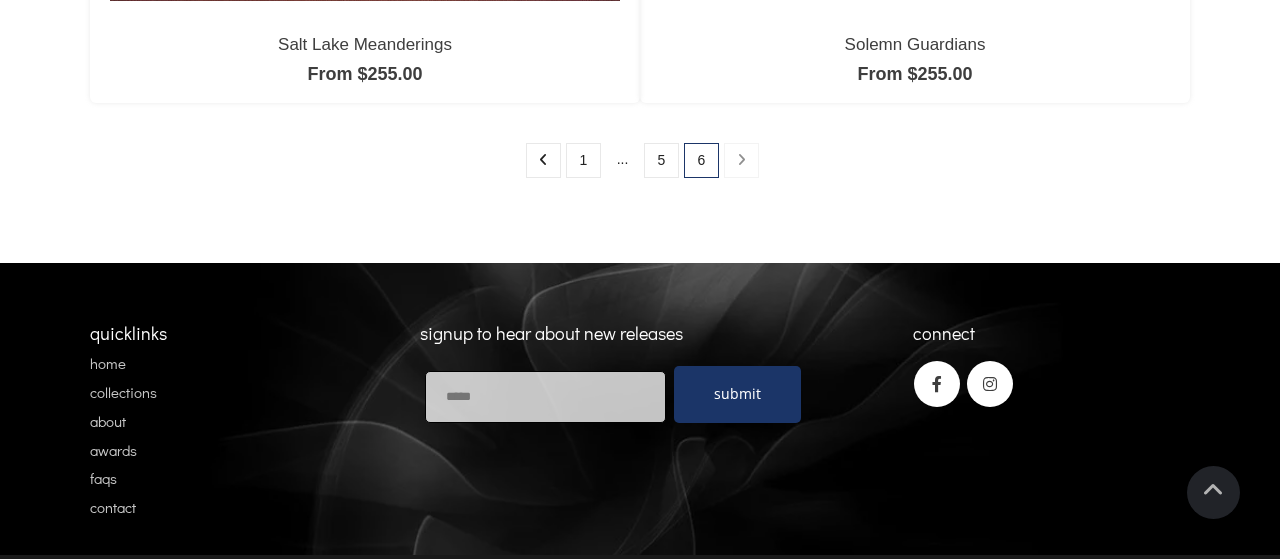 scroll, scrollTop: 1144, scrollLeft: 0, axis: vertical 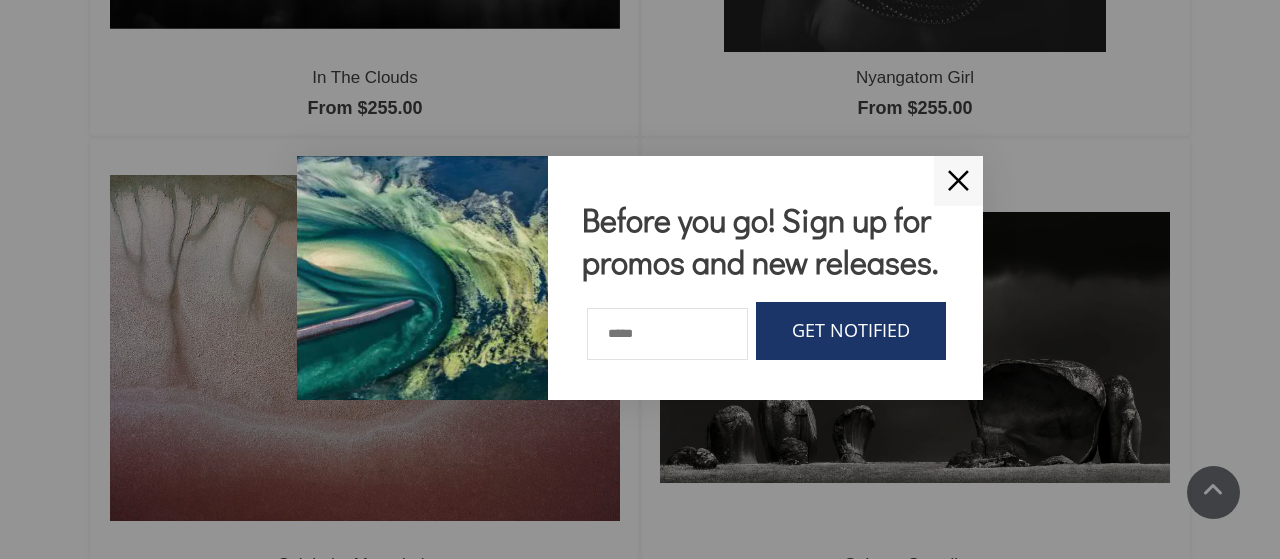click on "✕" at bounding box center [958, 181] 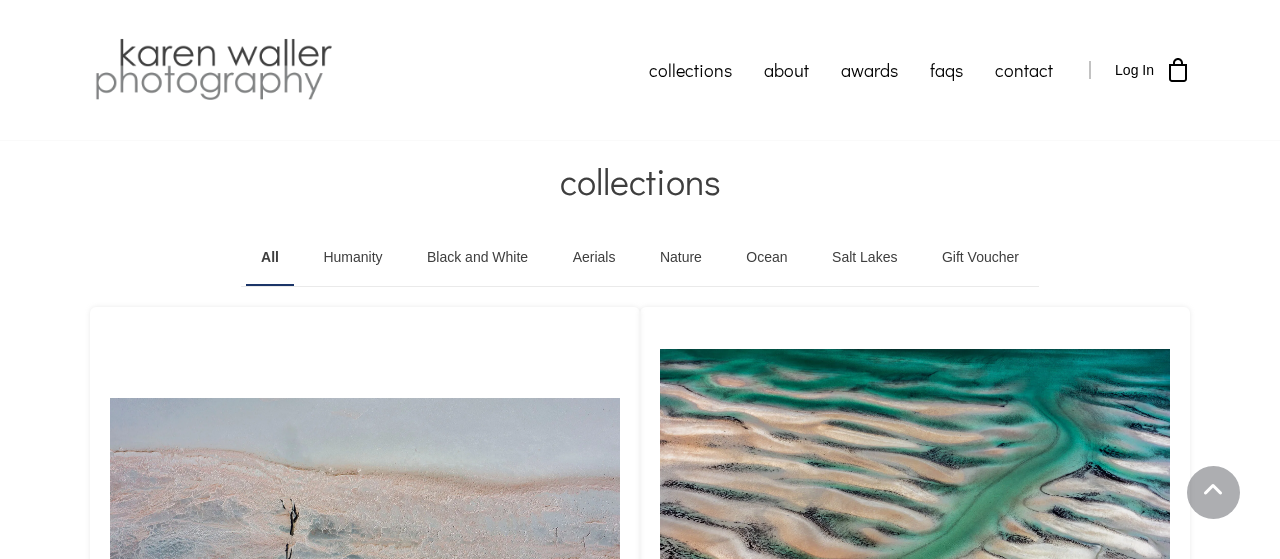 scroll, scrollTop: 2080, scrollLeft: 0, axis: vertical 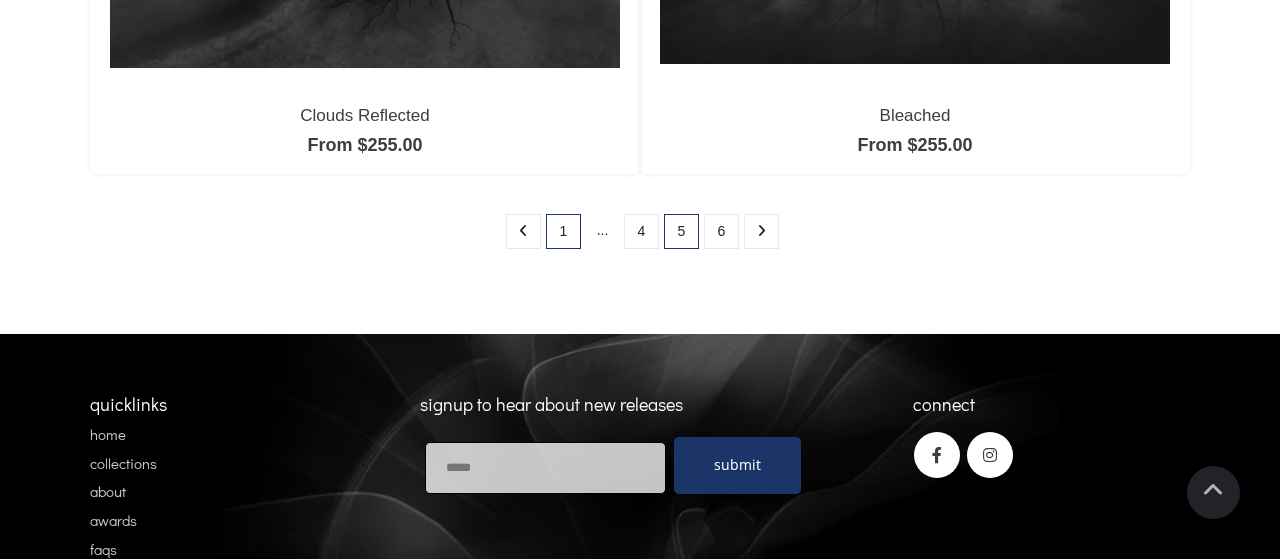 click on "1" at bounding box center [563, 231] 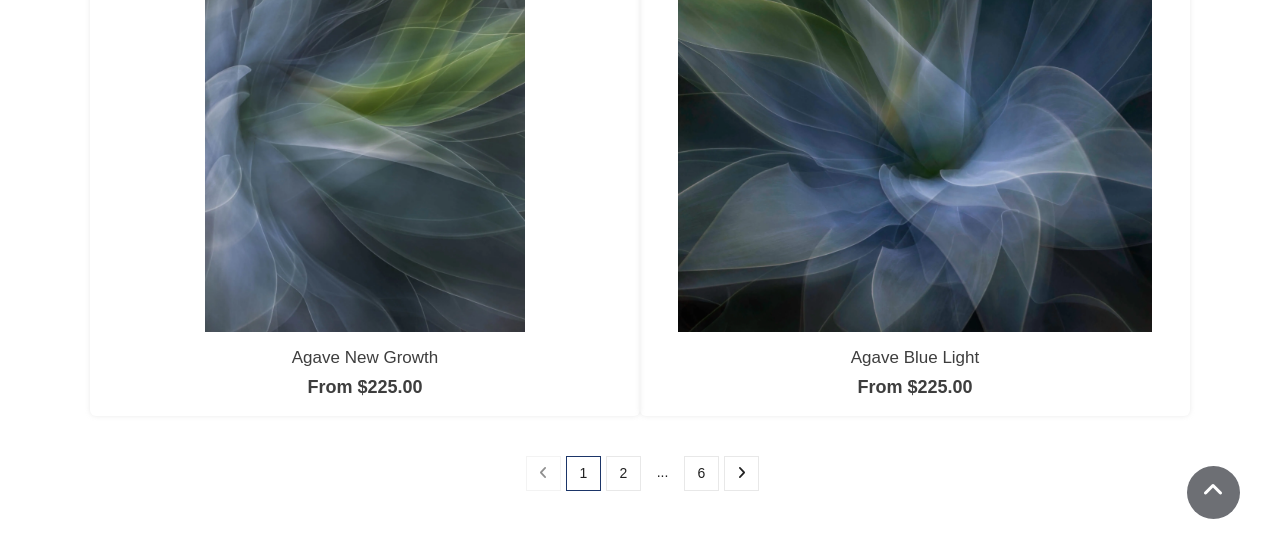 scroll, scrollTop: 1872, scrollLeft: 0, axis: vertical 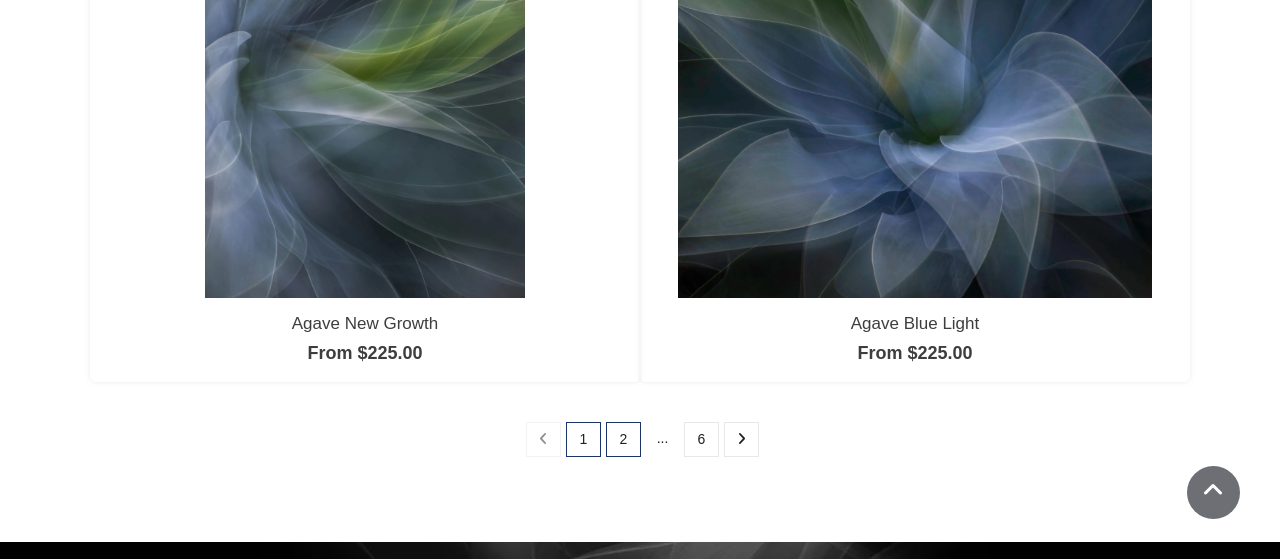 click on "2" at bounding box center [623, 439] 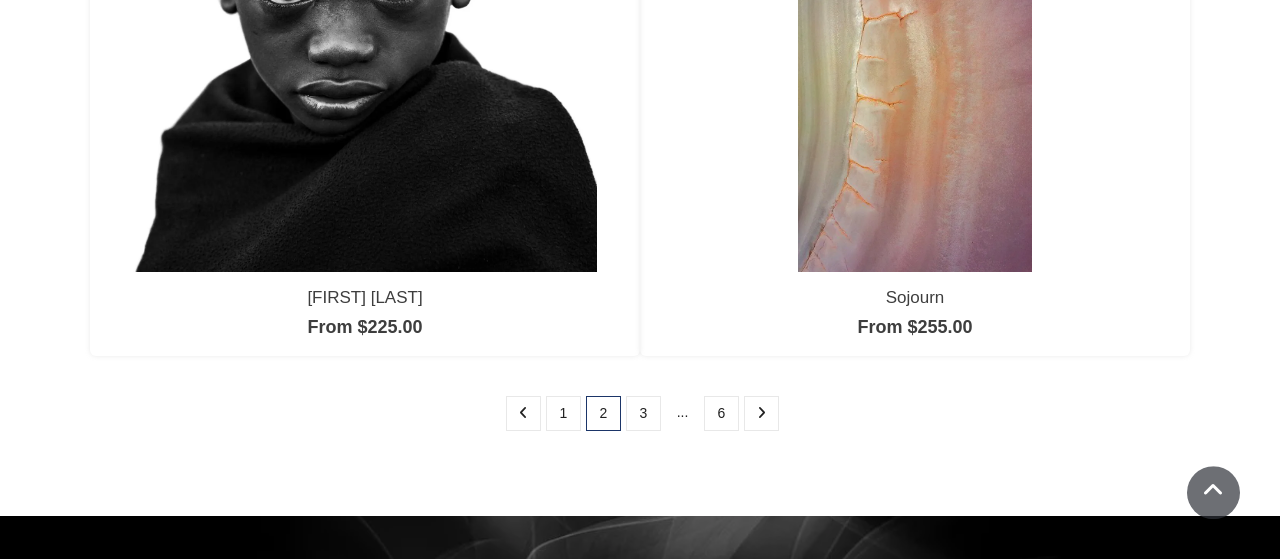 scroll, scrollTop: 2080, scrollLeft: 0, axis: vertical 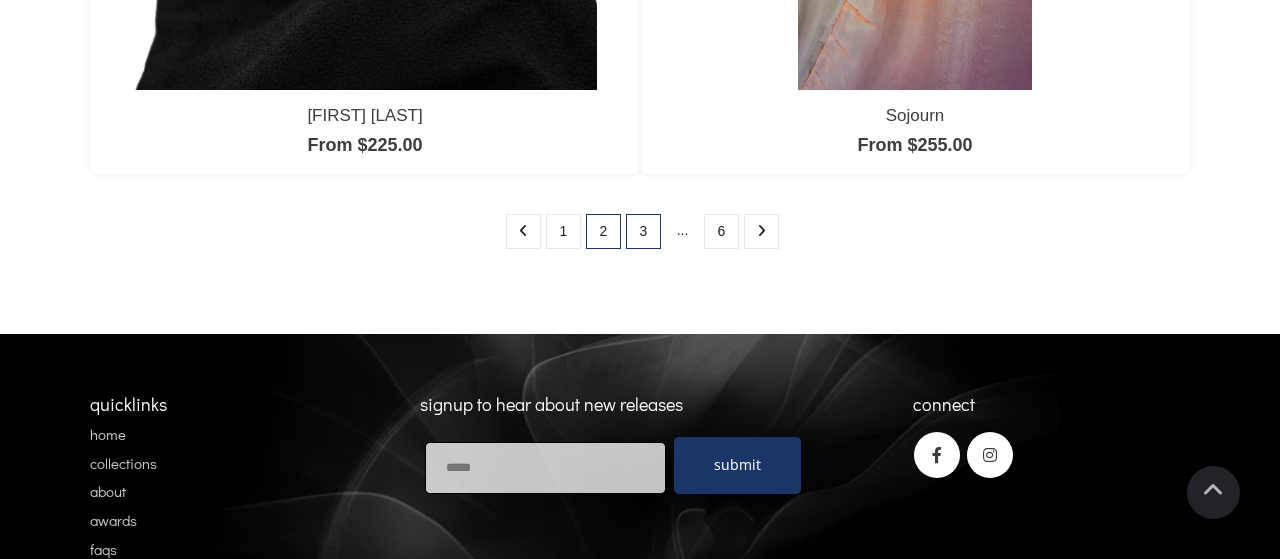 click on "3" at bounding box center (643, 231) 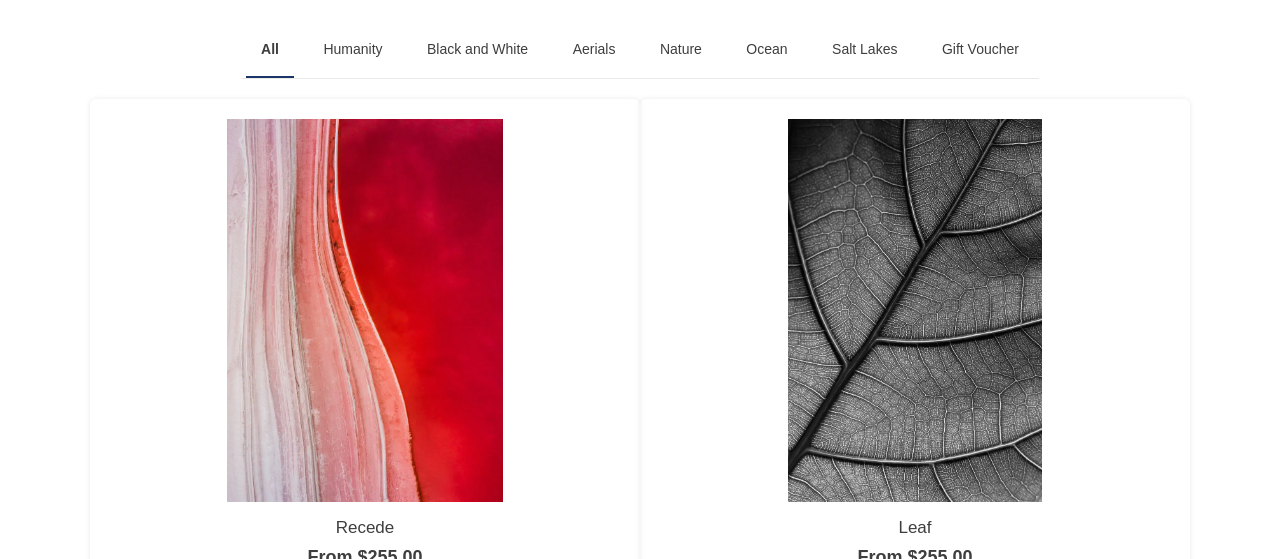 scroll, scrollTop: 0, scrollLeft: 0, axis: both 